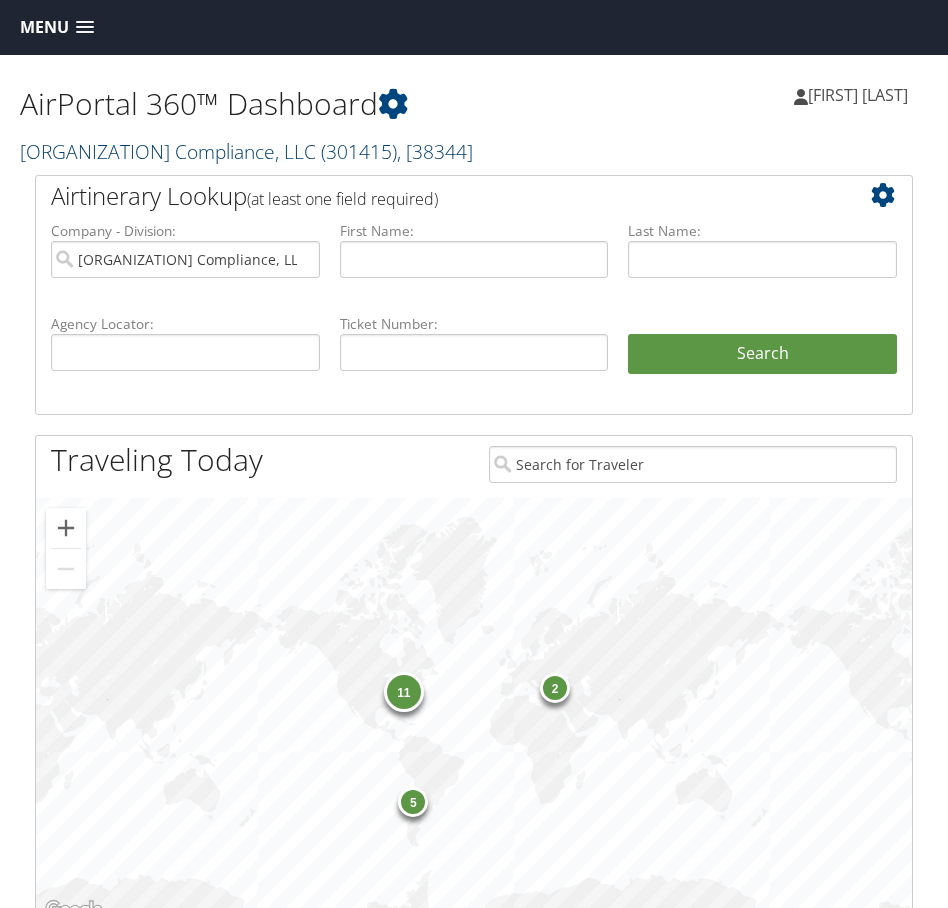 scroll, scrollTop: 0, scrollLeft: 0, axis: both 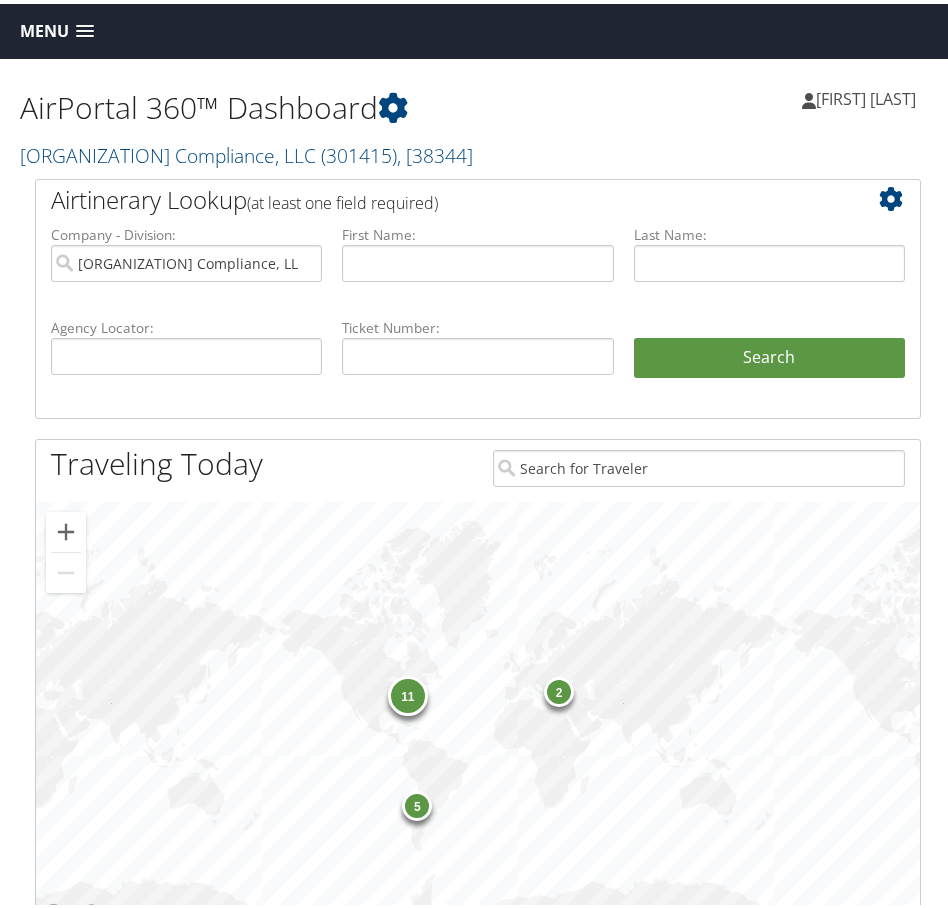 click at bounding box center (85, 28) 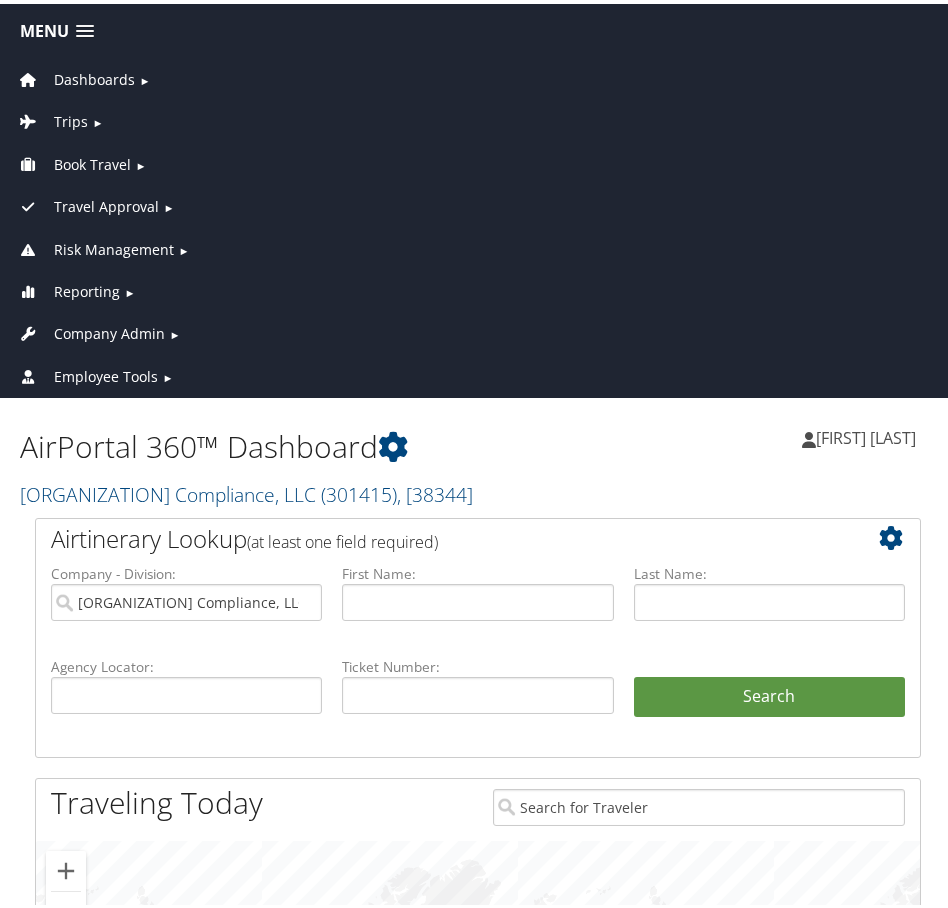 click on "Company Admin" at bounding box center [109, 330] 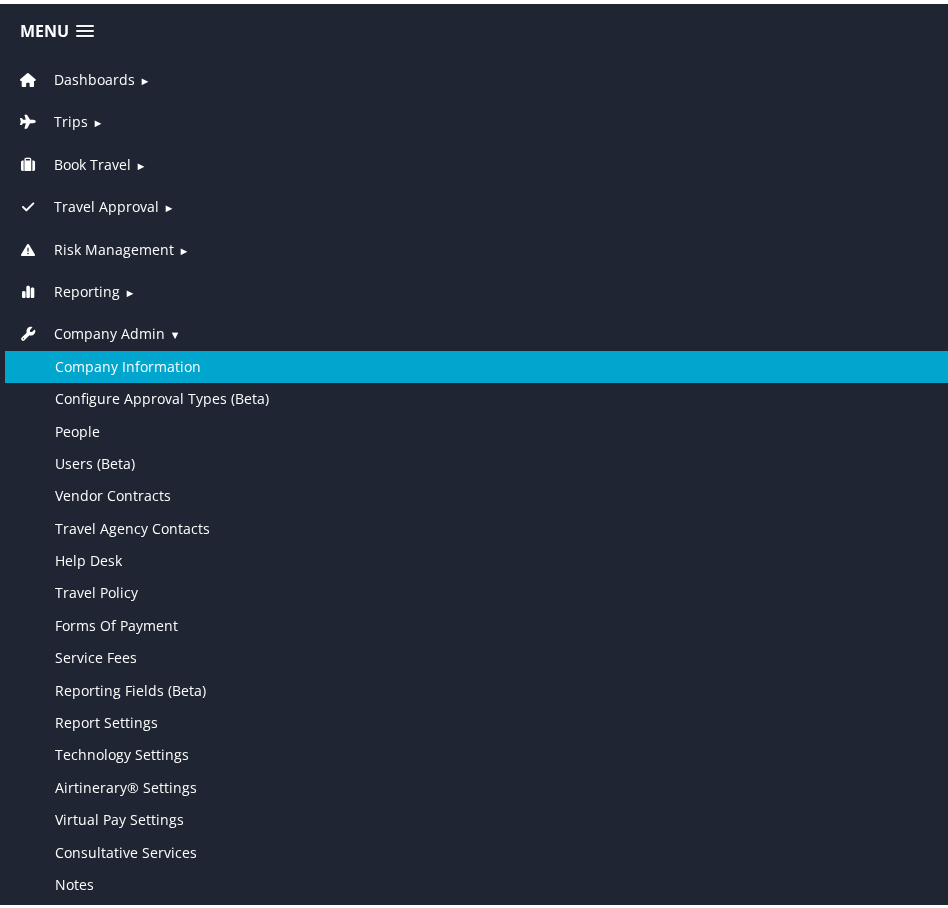 click on "Company Information" at bounding box center [478, 363] 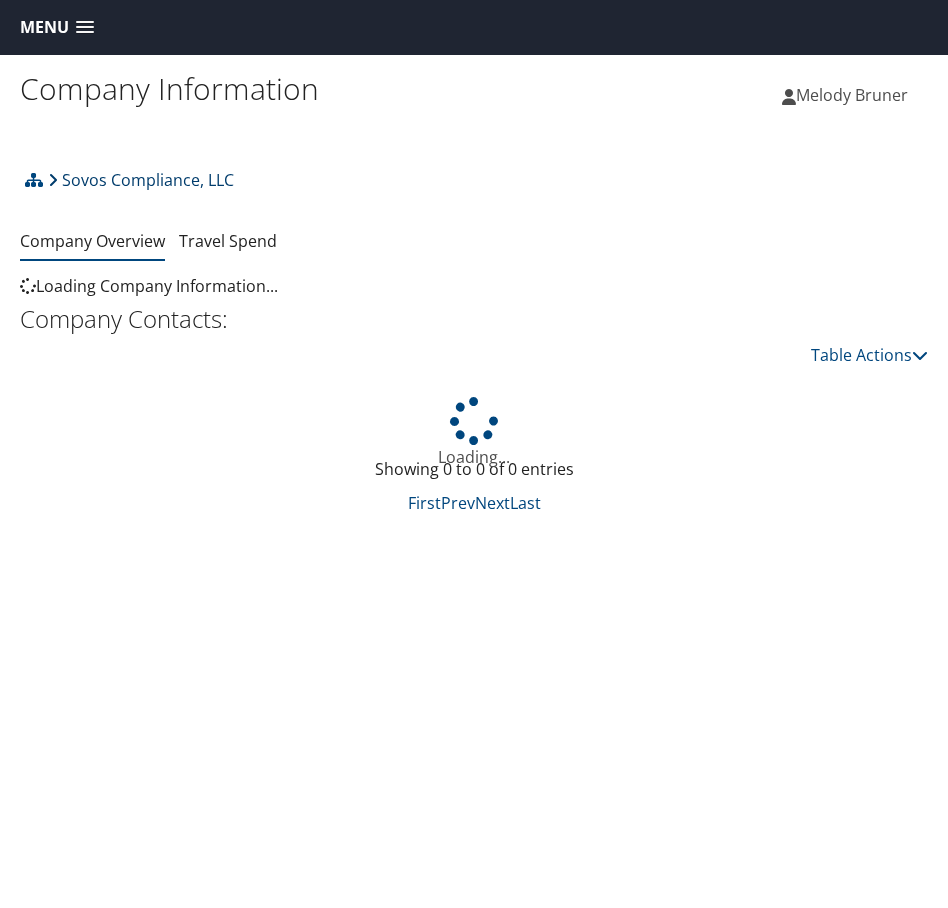 scroll, scrollTop: 0, scrollLeft: 0, axis: both 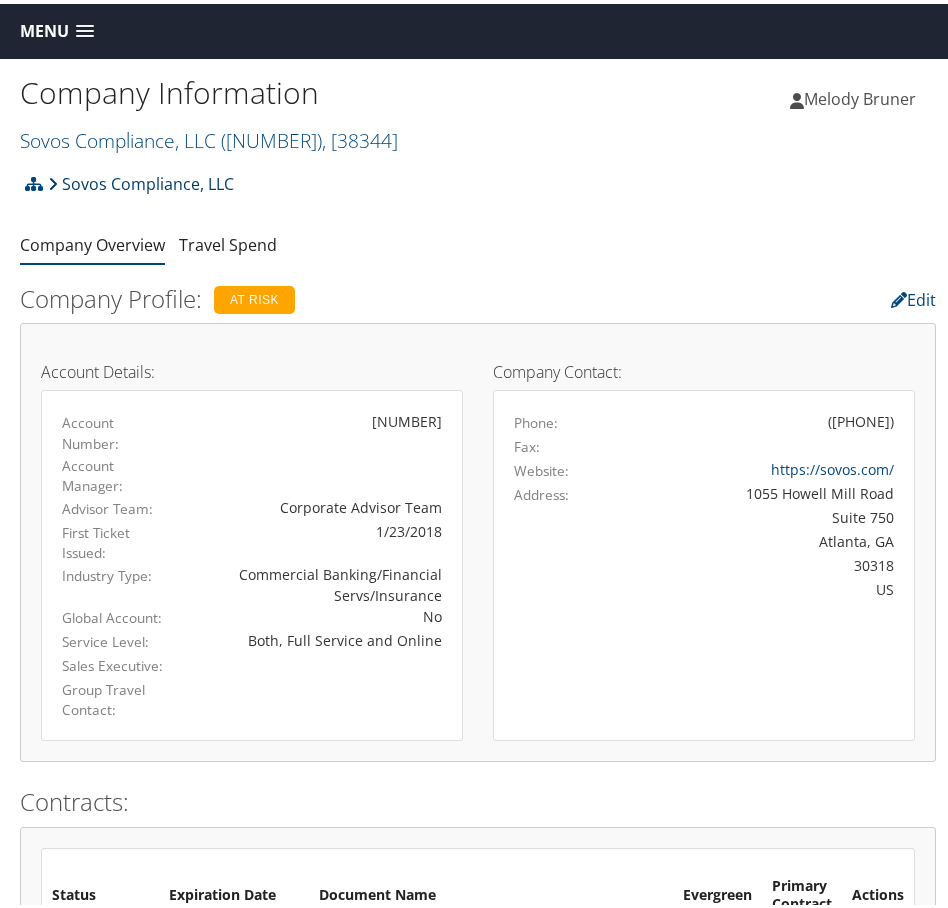 click on "Sovos Compliance, LLC" at bounding box center (141, 180) 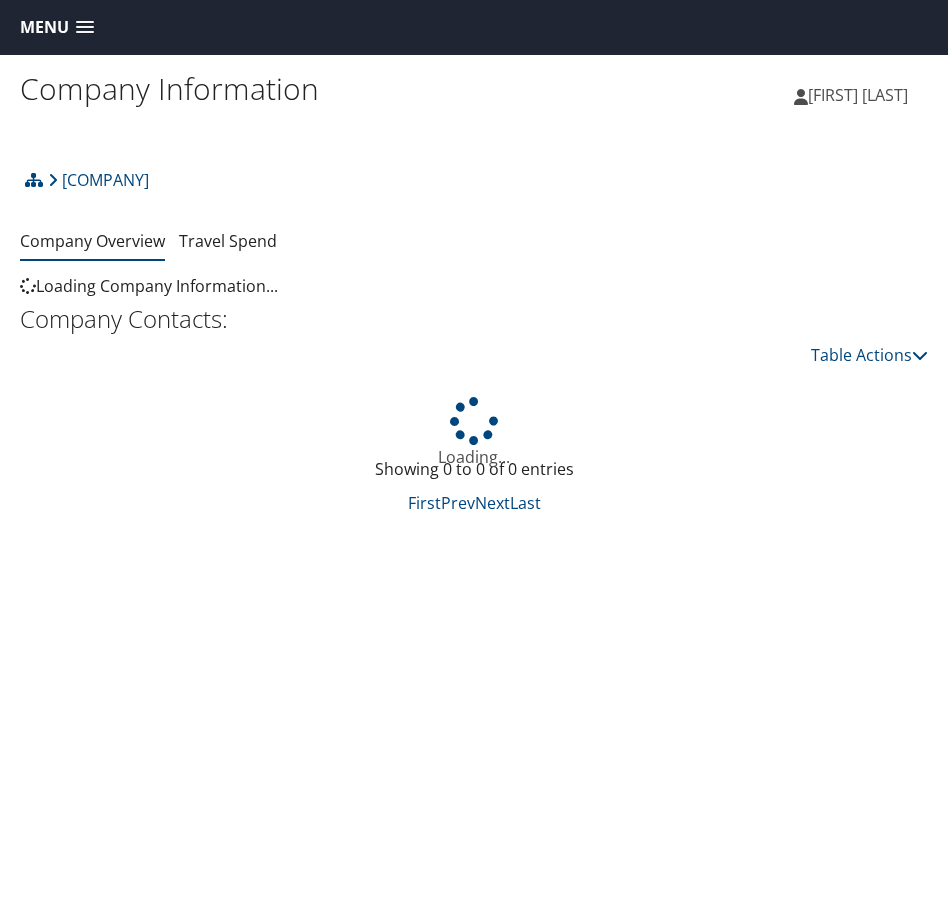scroll, scrollTop: 0, scrollLeft: 0, axis: both 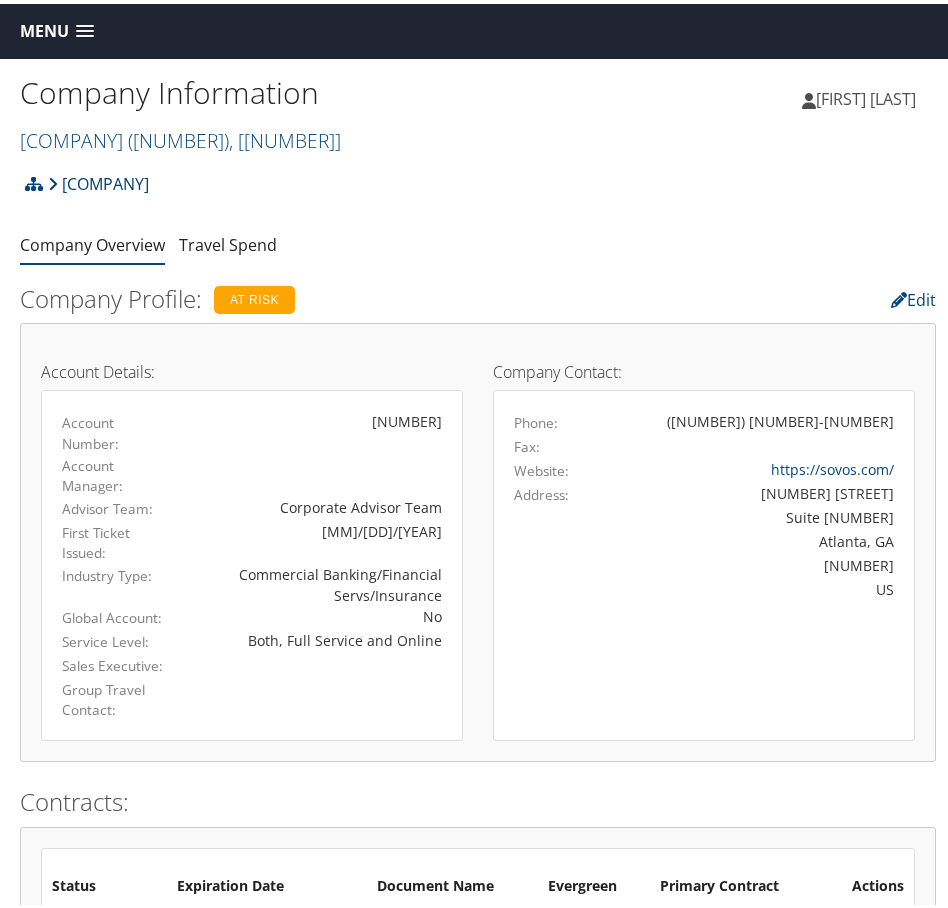 click on "[COMPANY]" at bounding box center [98, 180] 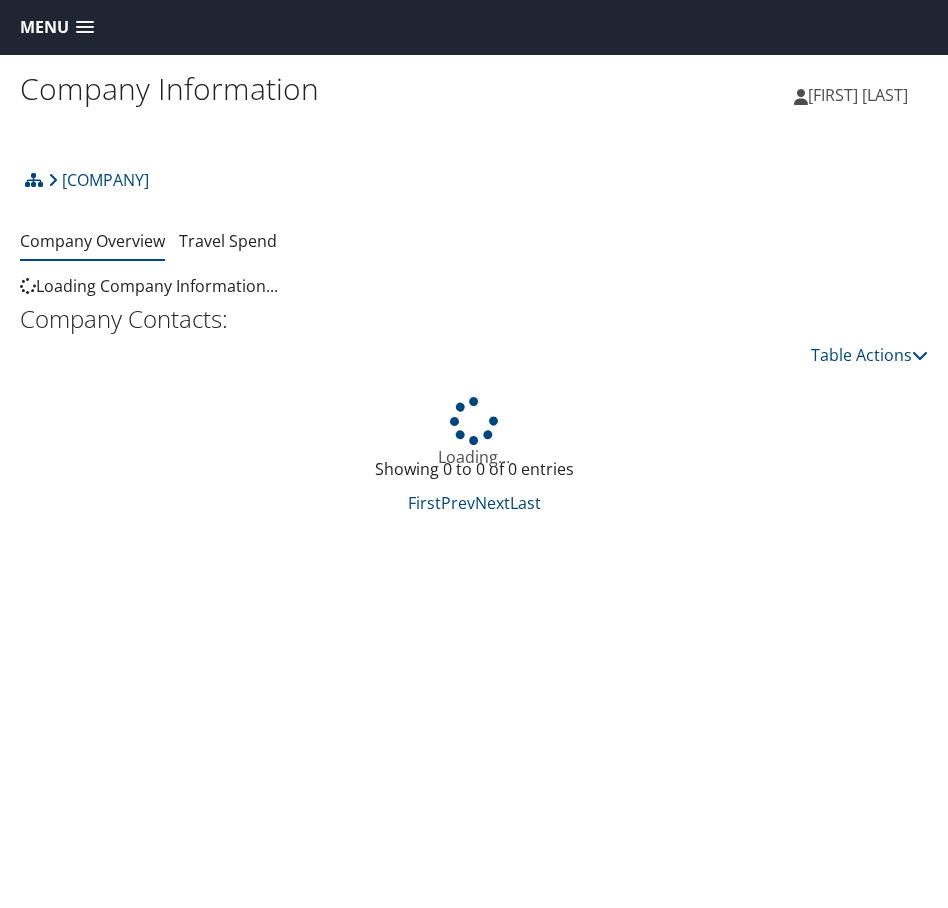 scroll, scrollTop: 0, scrollLeft: 0, axis: both 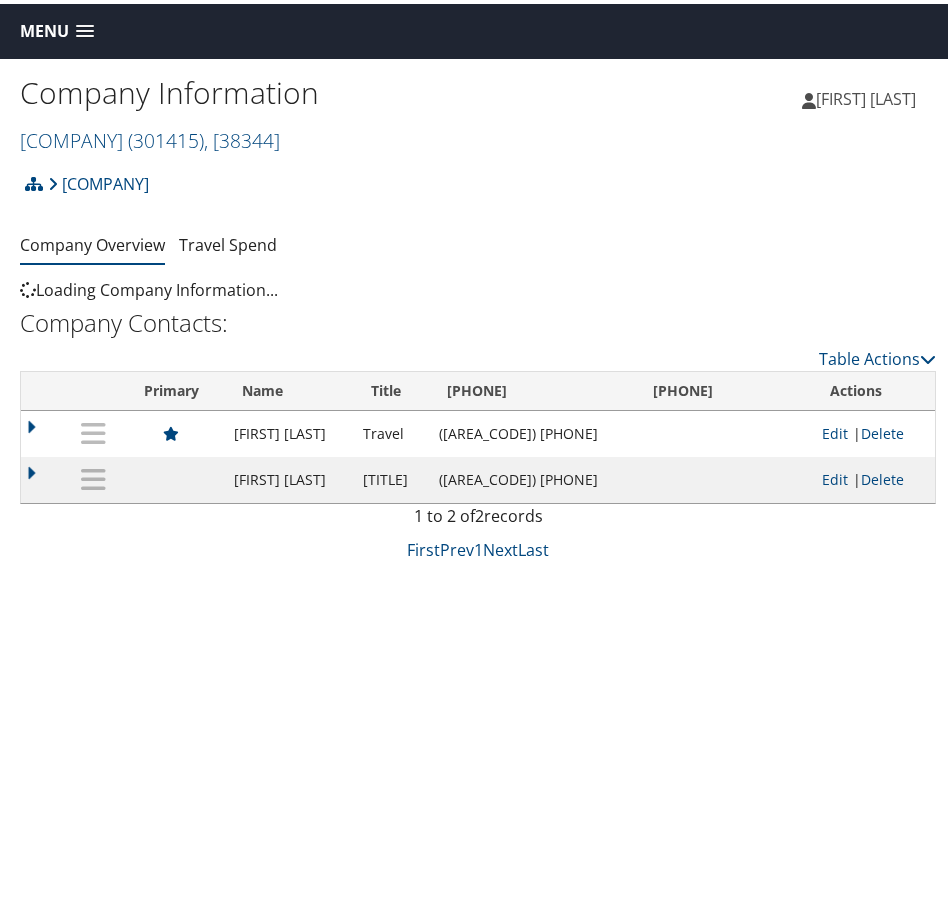 click on "Sovos Compliance, LLC   Account Structure   Sovos Compliance, LLC   (301415) AT RISK     Create Child Sovos Compliance Meetings and Events   (301415E) ACTIVE     Create Child 2018 Sovos Presidents Club   (MESOV1118) INACTIVE     Create Child 2019 Sovos Kickoff   (MESOWAS719) INACTIVE     Create Child Sovos Presidents Club Nov 2019   (MESOSJ1119) INACTIVE     Create Child Sovos FY21 Sales Kickoff   (MESOTPA720) INACTIVE     Create Child ×   Create Client   New child of undefined  Name Required Type Choose a Client Type... Department Division Account Required Submit Cancel ×" at bounding box center (478, 187) 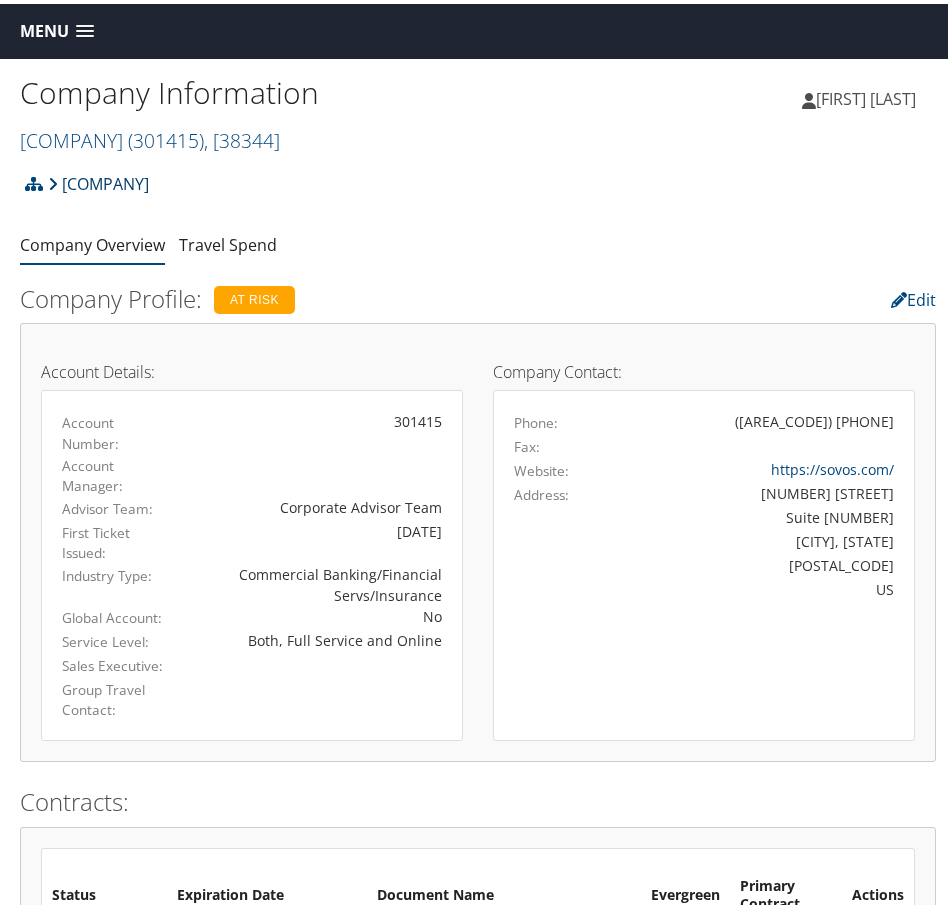 click on "Sovos Compliance, LLC" at bounding box center [98, 180] 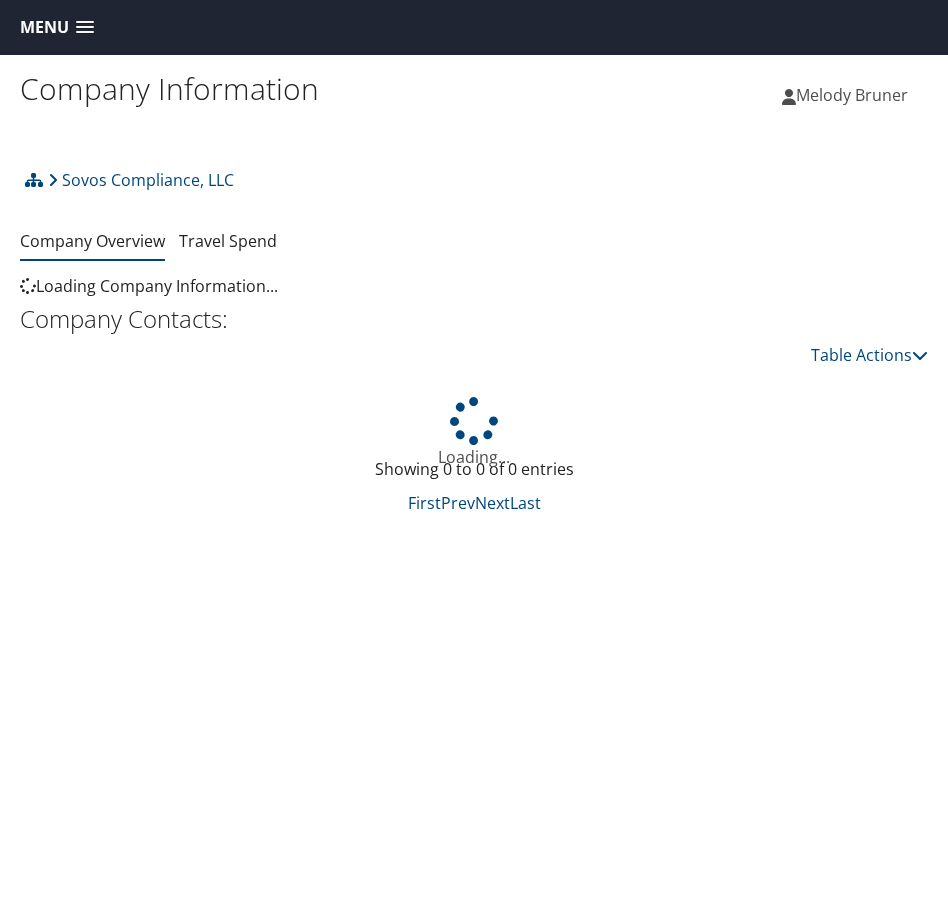 scroll, scrollTop: 0, scrollLeft: 0, axis: both 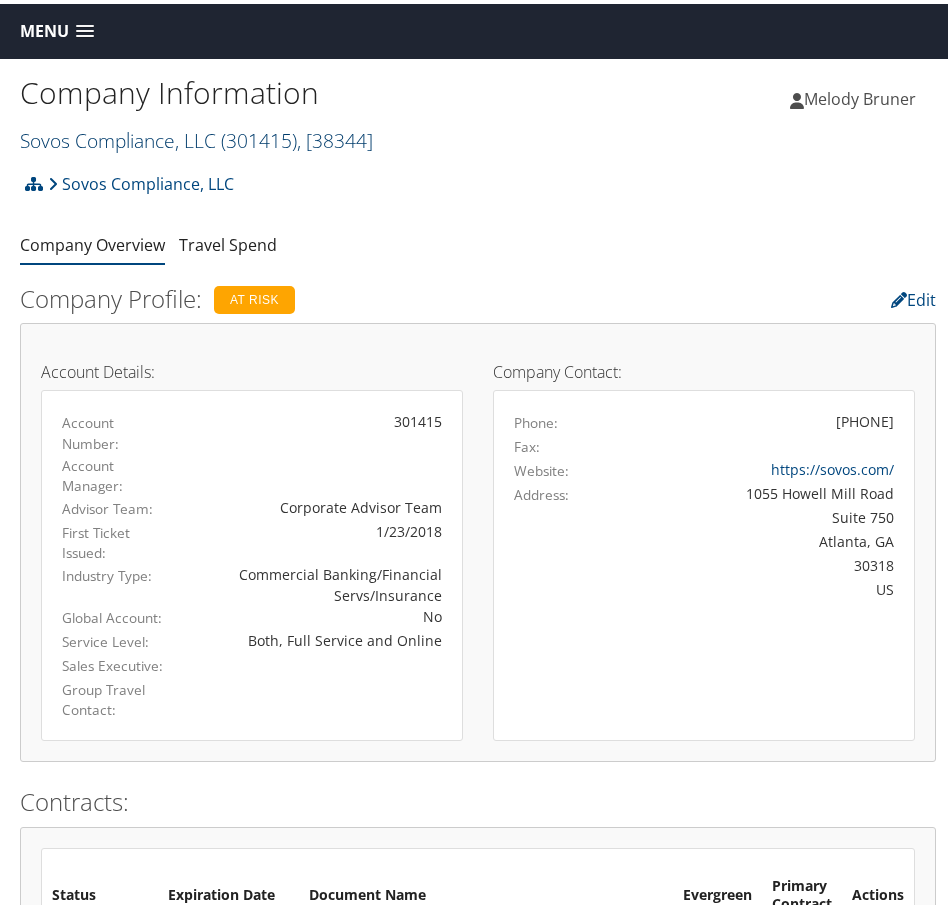 click on ", [ 38344 ]" at bounding box center (335, 136) 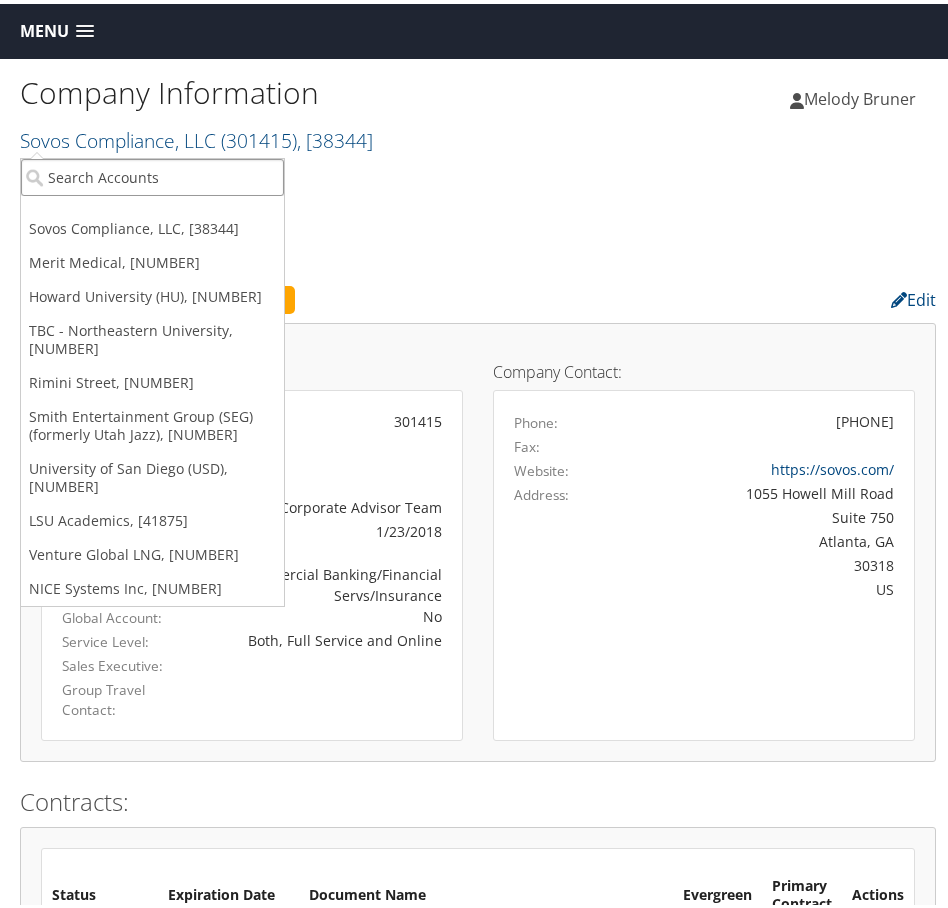 click at bounding box center (152, 173) 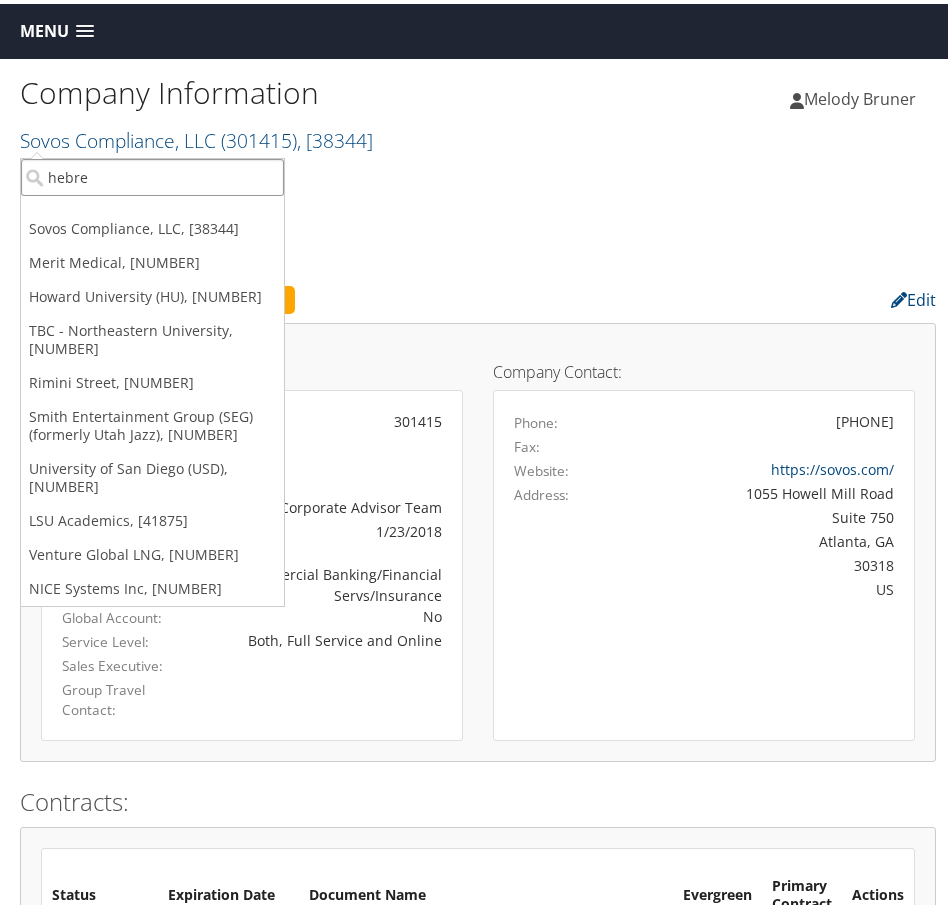 type on "hebrew" 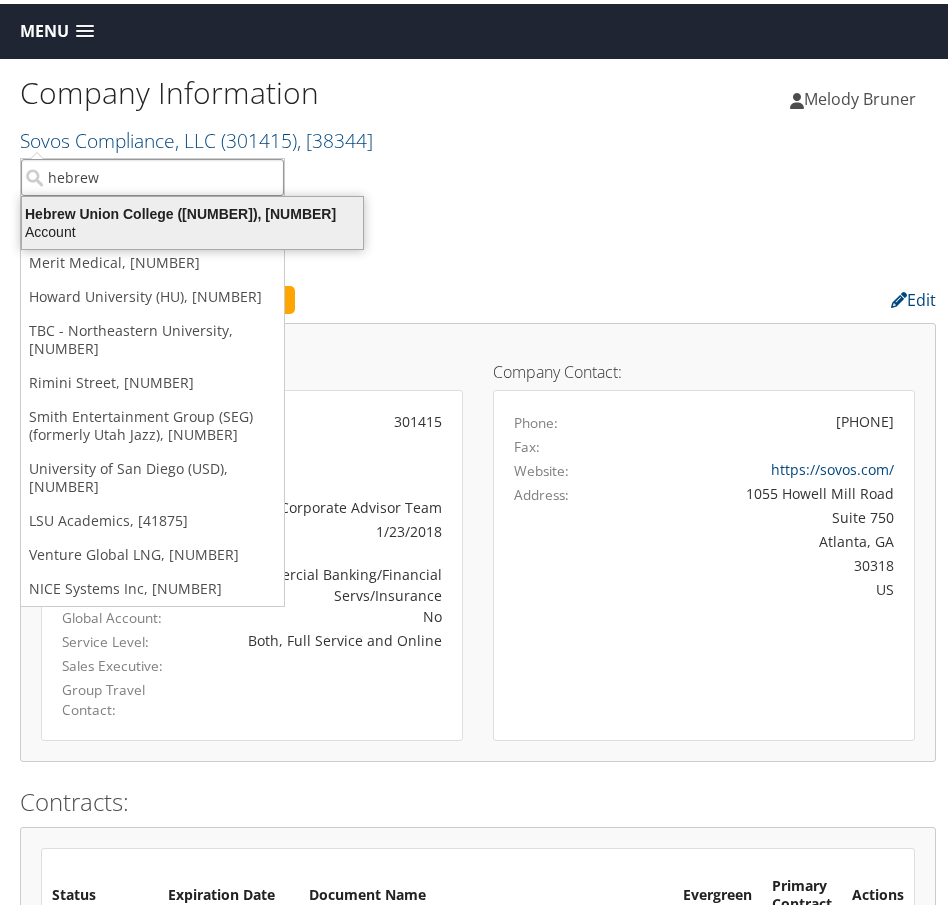 click on "Hebrew Union College (301704), [41183]" at bounding box center [192, 210] 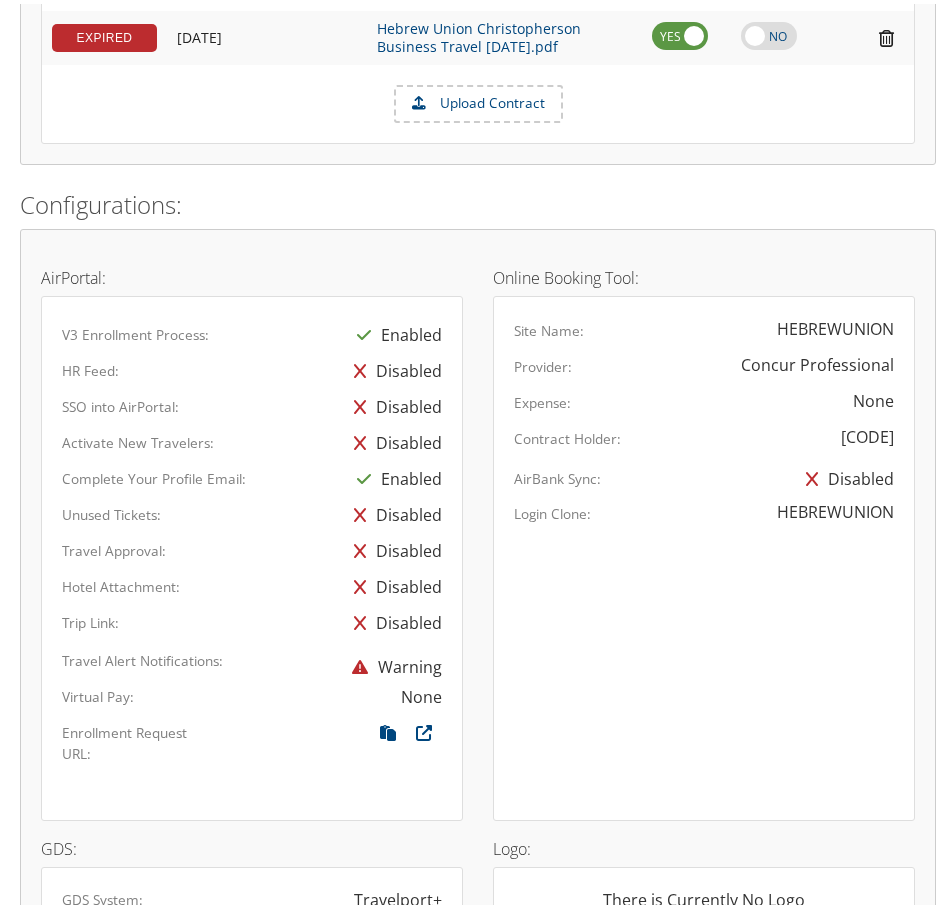 scroll, scrollTop: 900, scrollLeft: 0, axis: vertical 